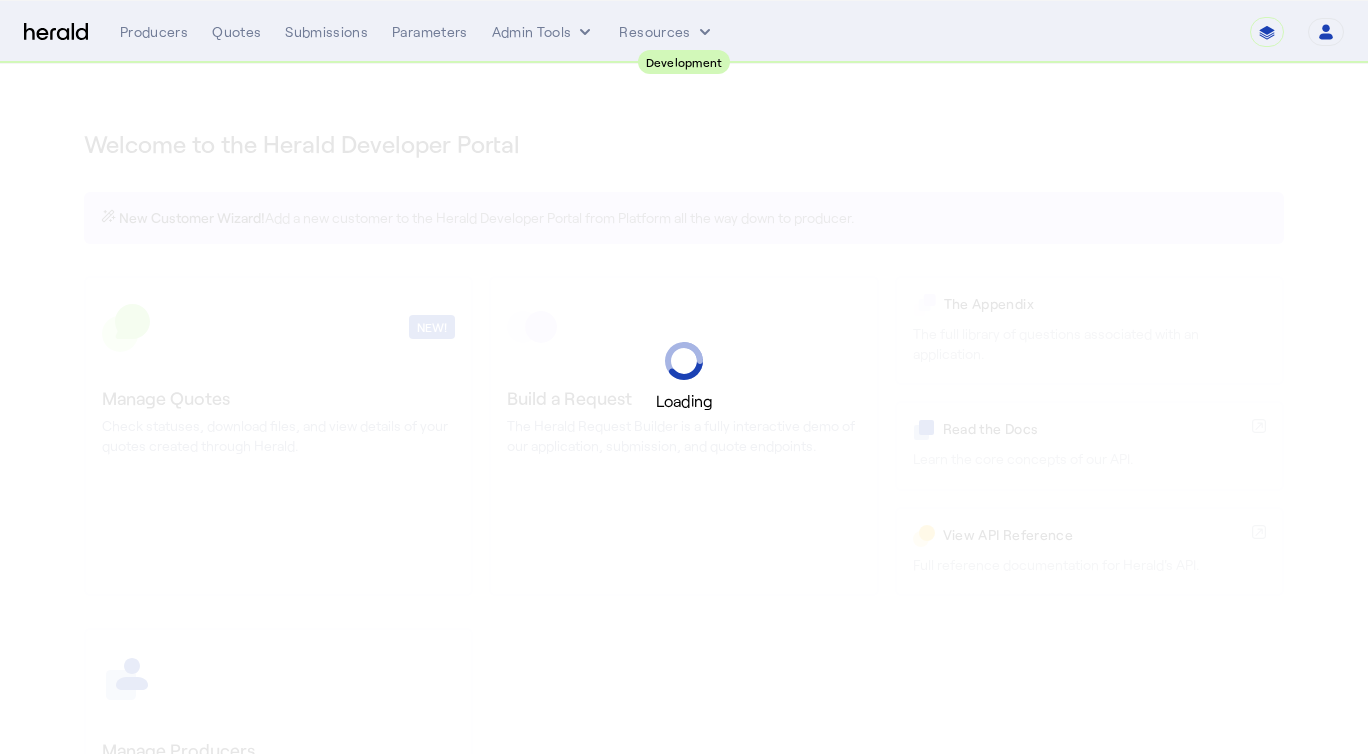 scroll, scrollTop: 0, scrollLeft: 0, axis: both 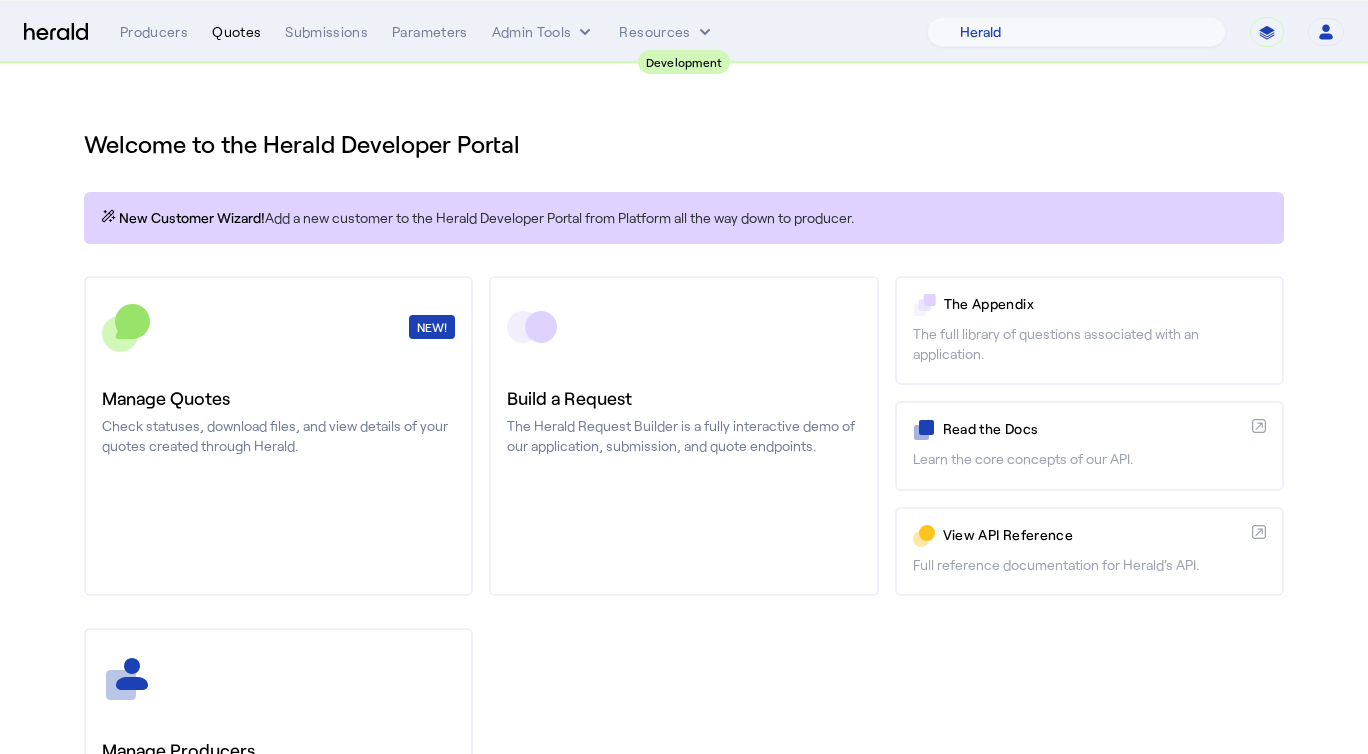 click on "Quotes" at bounding box center (236, 32) 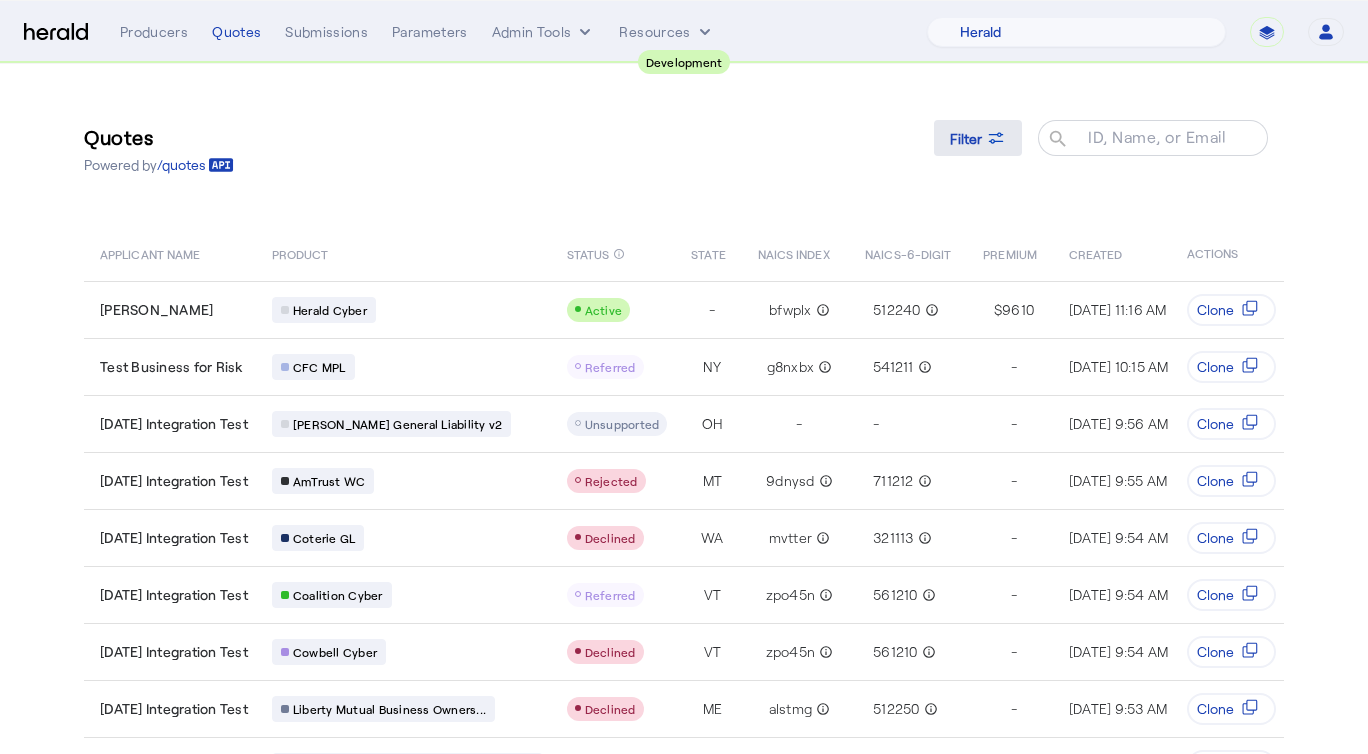 click 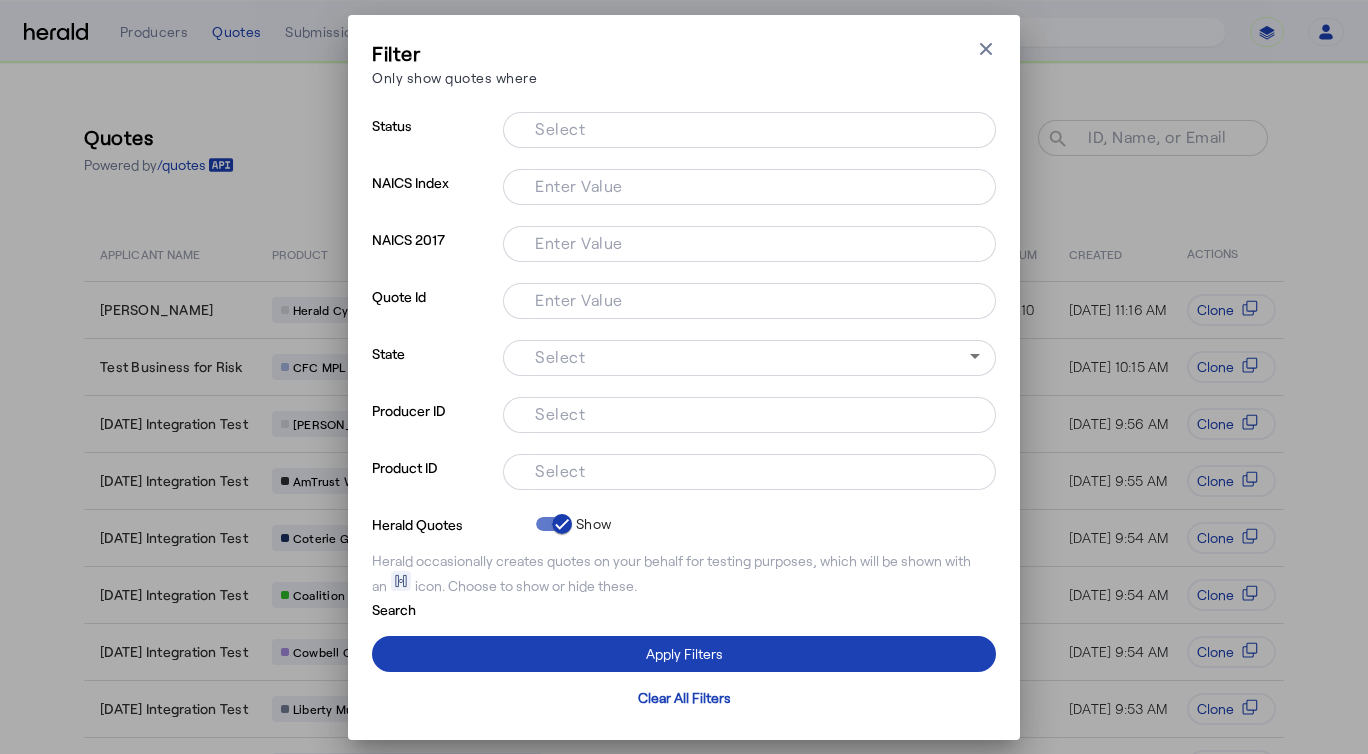 click at bounding box center [749, 472] 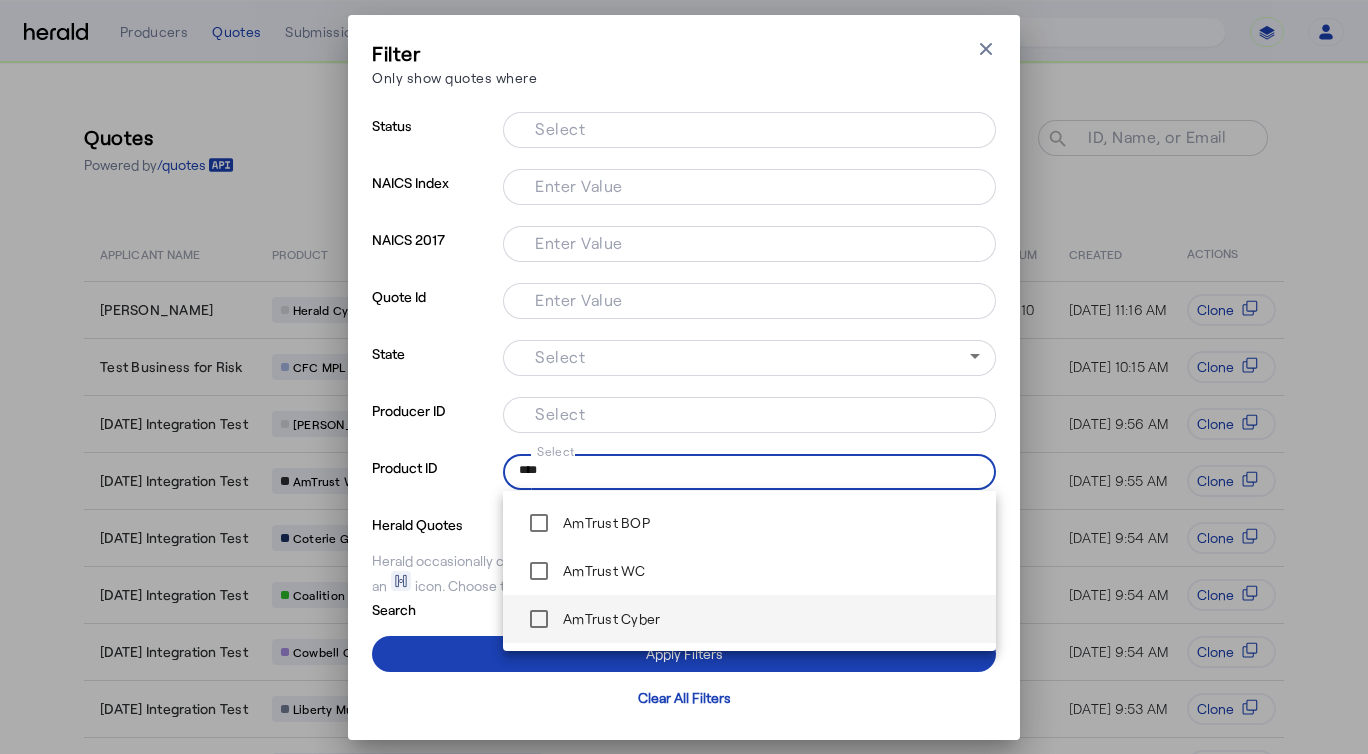 type on "****" 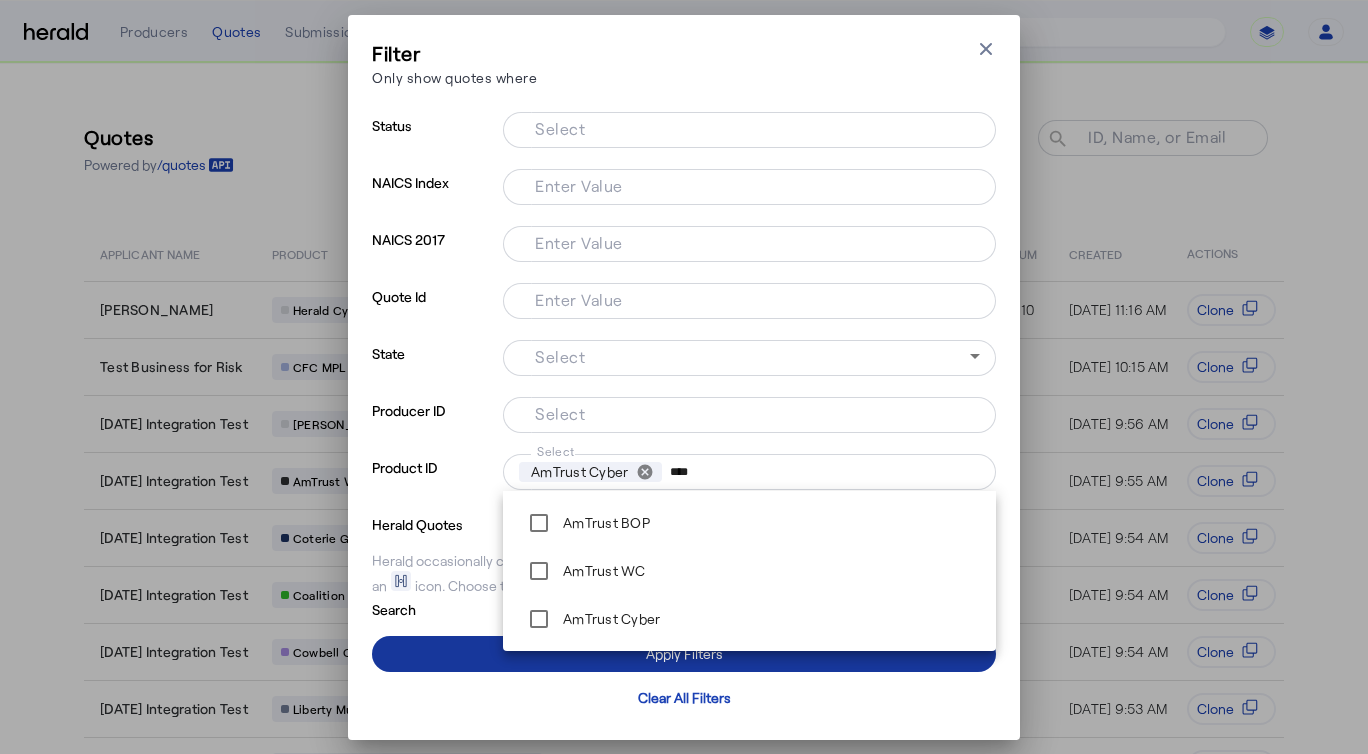 click at bounding box center (684, 654) 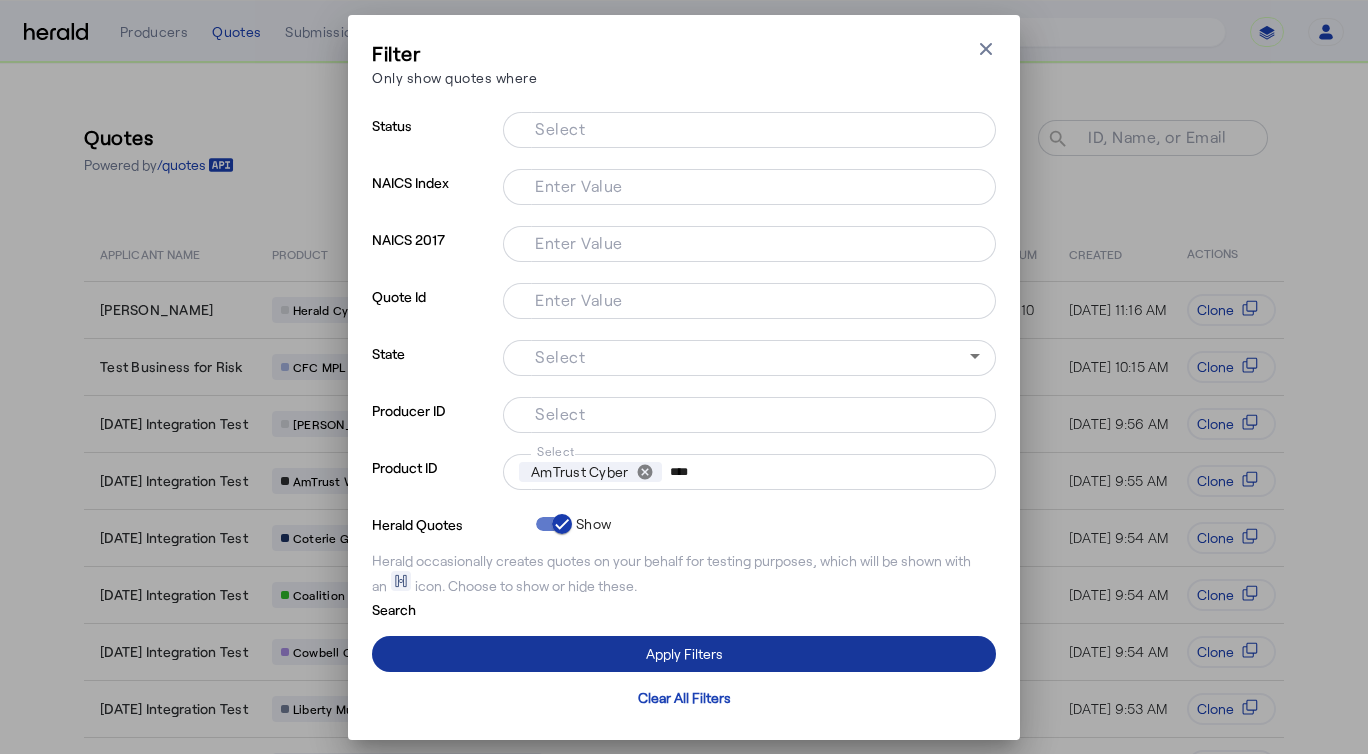 type 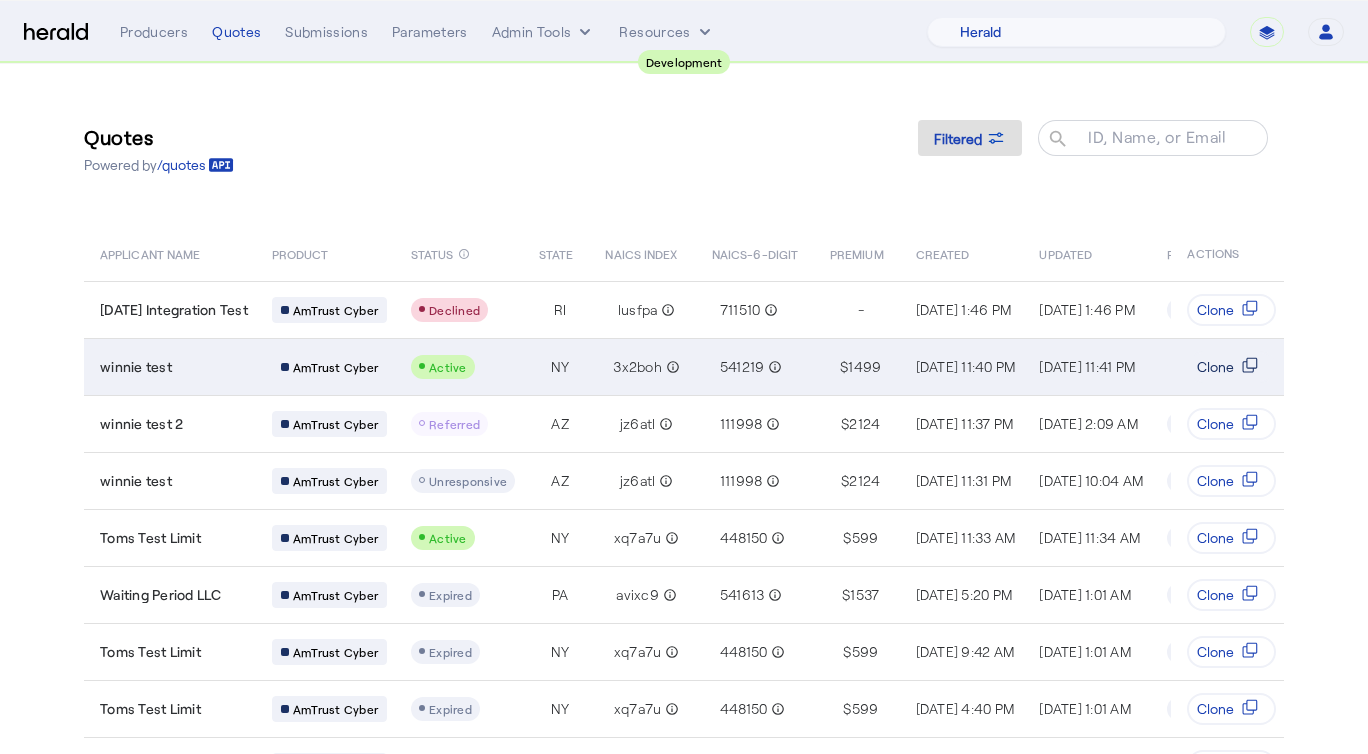 click at bounding box center (1250, 367) 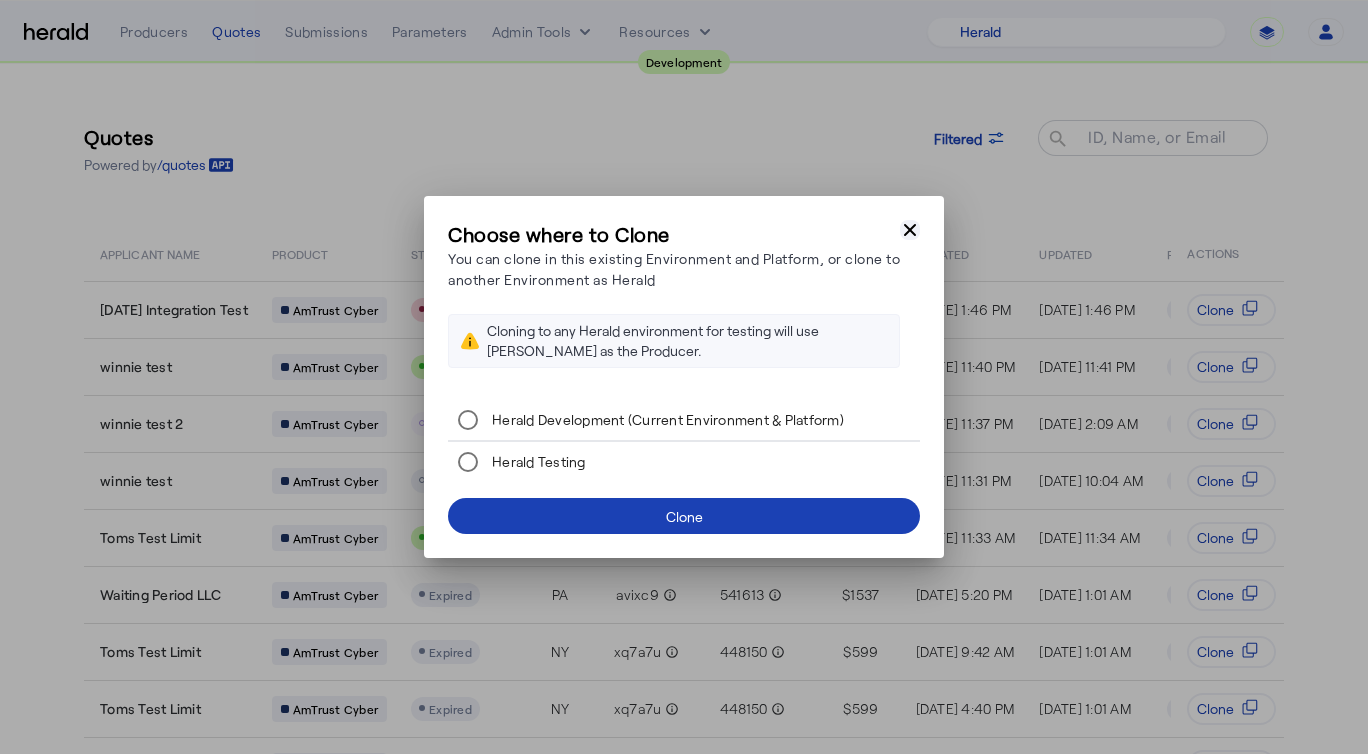 click 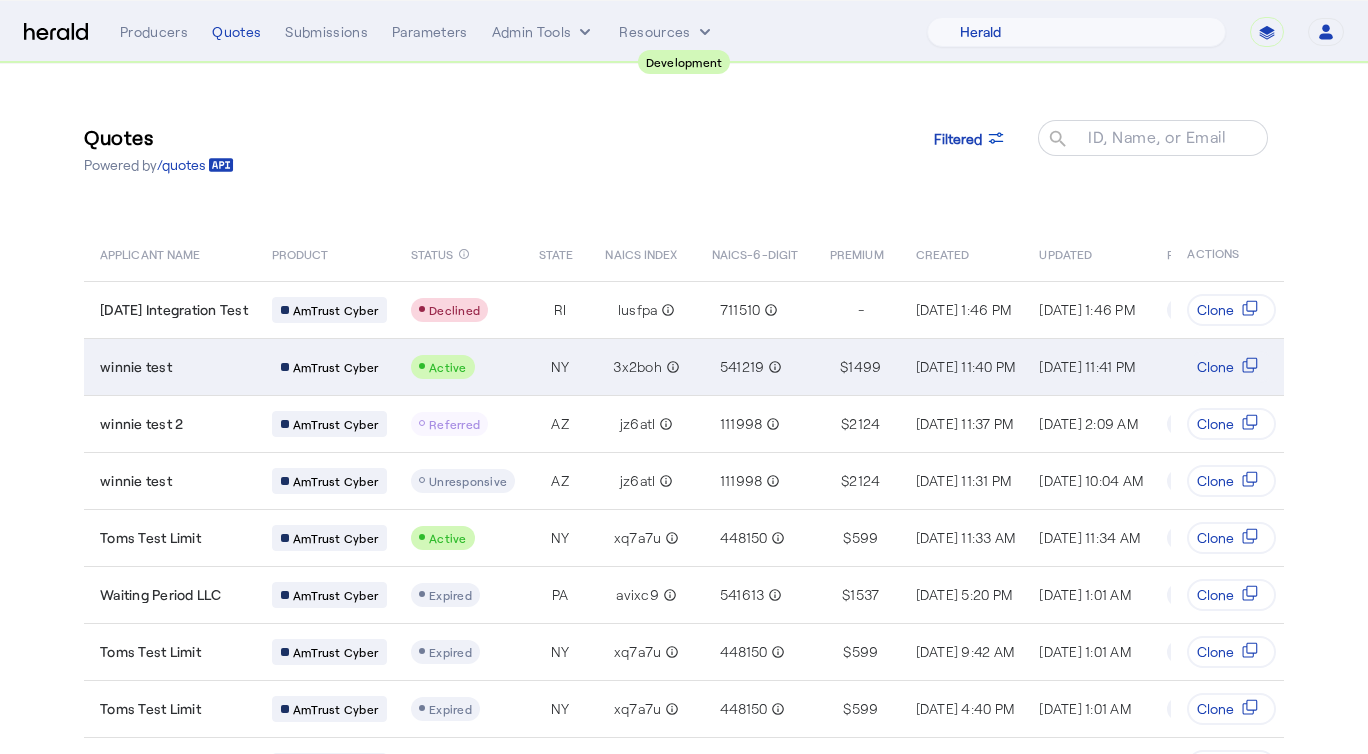 click on "Active" at bounding box center (459, 366) 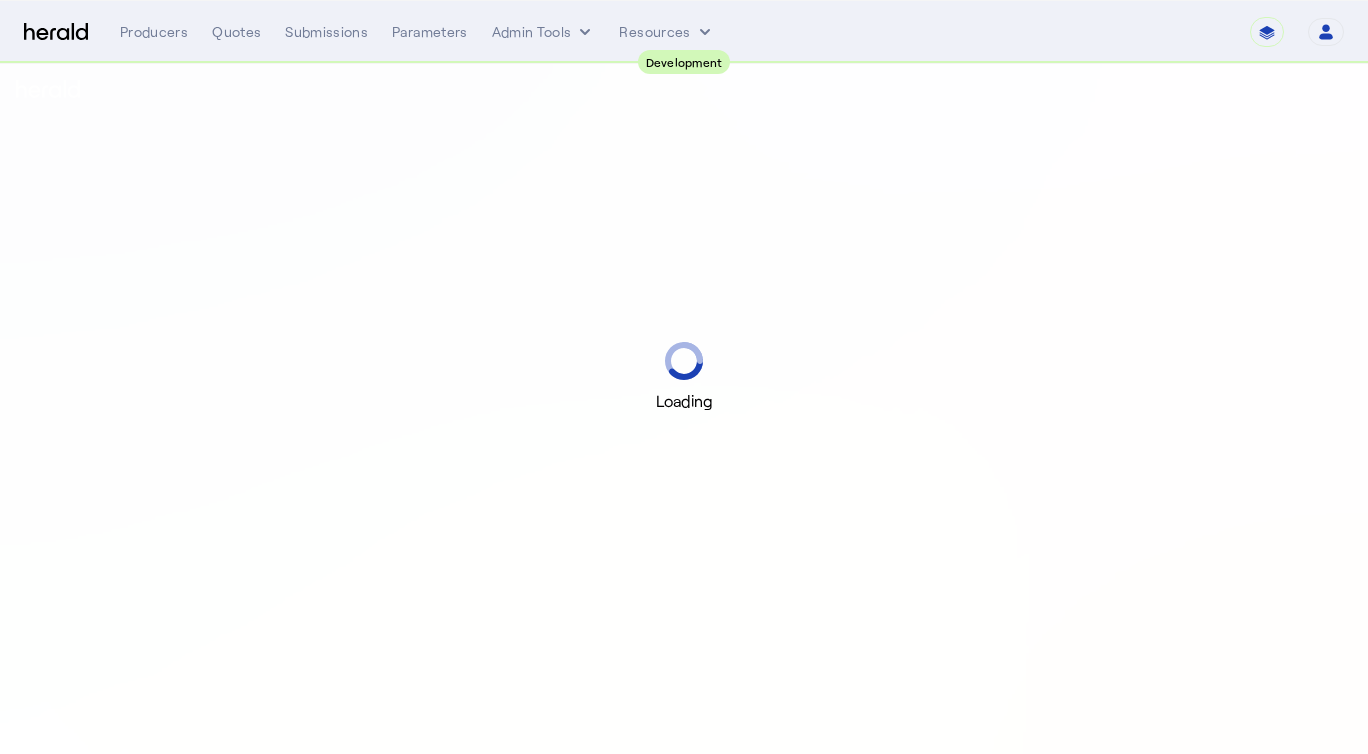 select on "pfm_2v8p_herald_api" 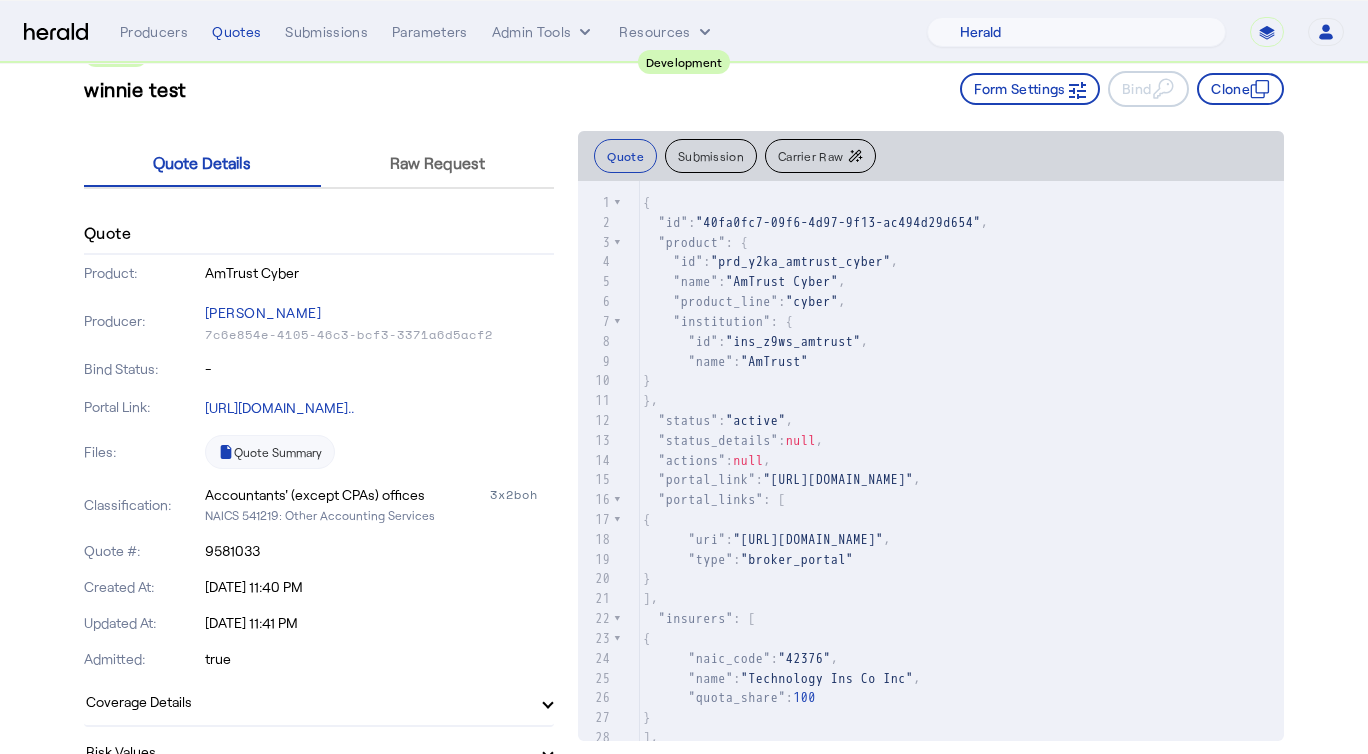 scroll, scrollTop: 0, scrollLeft: 0, axis: both 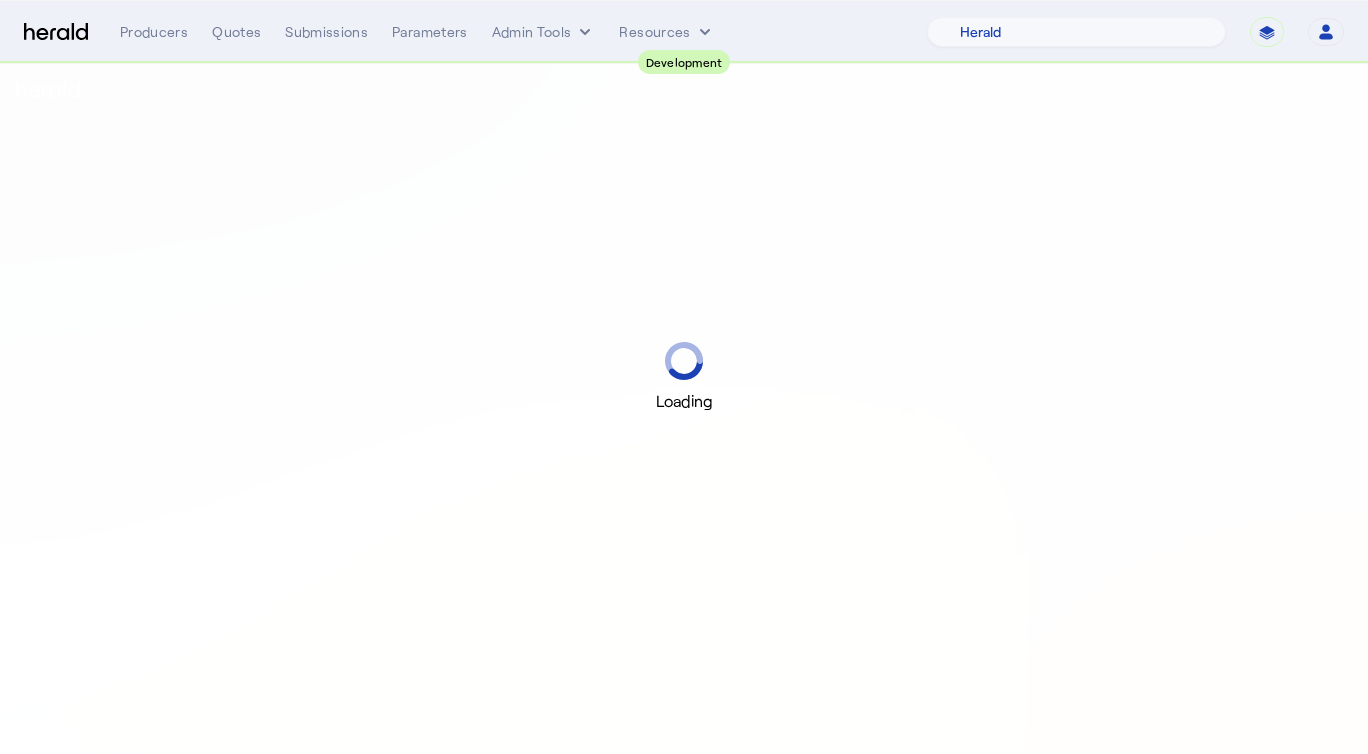 select on "pfm_2v8p_herald_api" 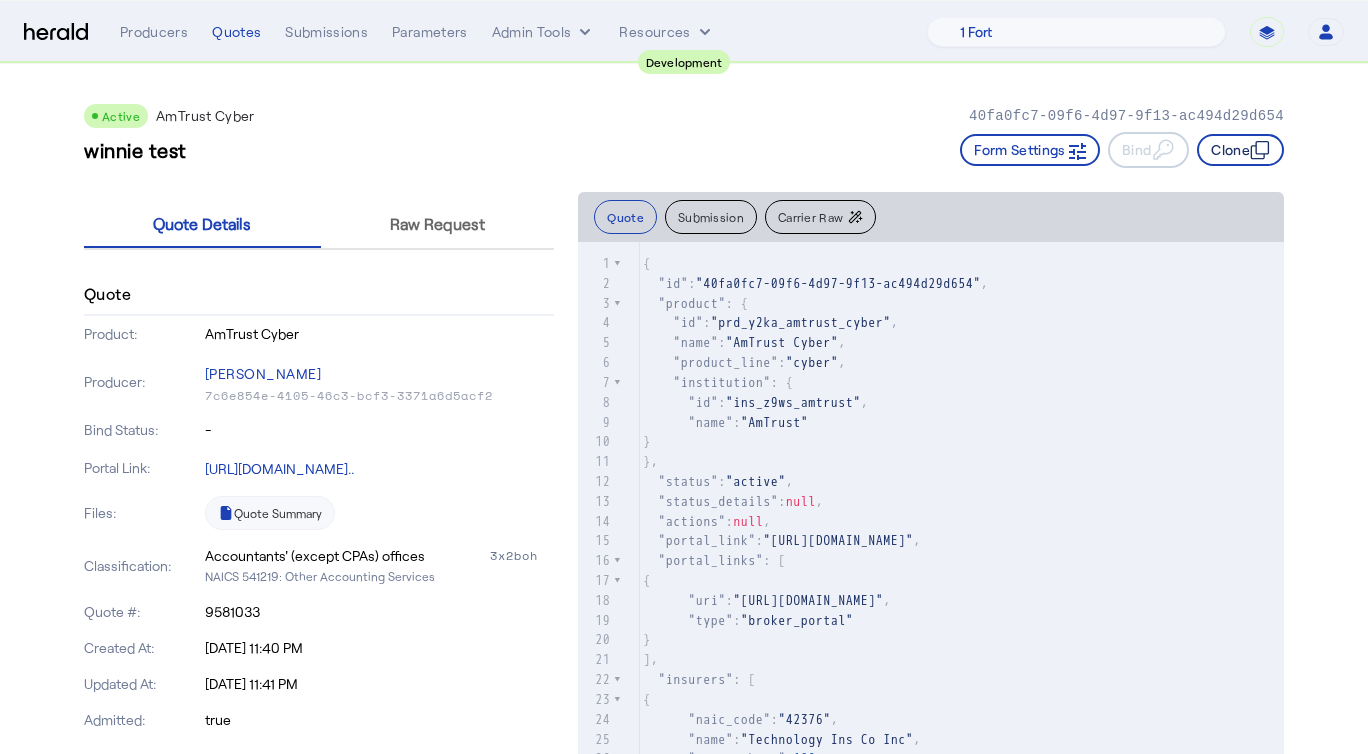click on "Clone" 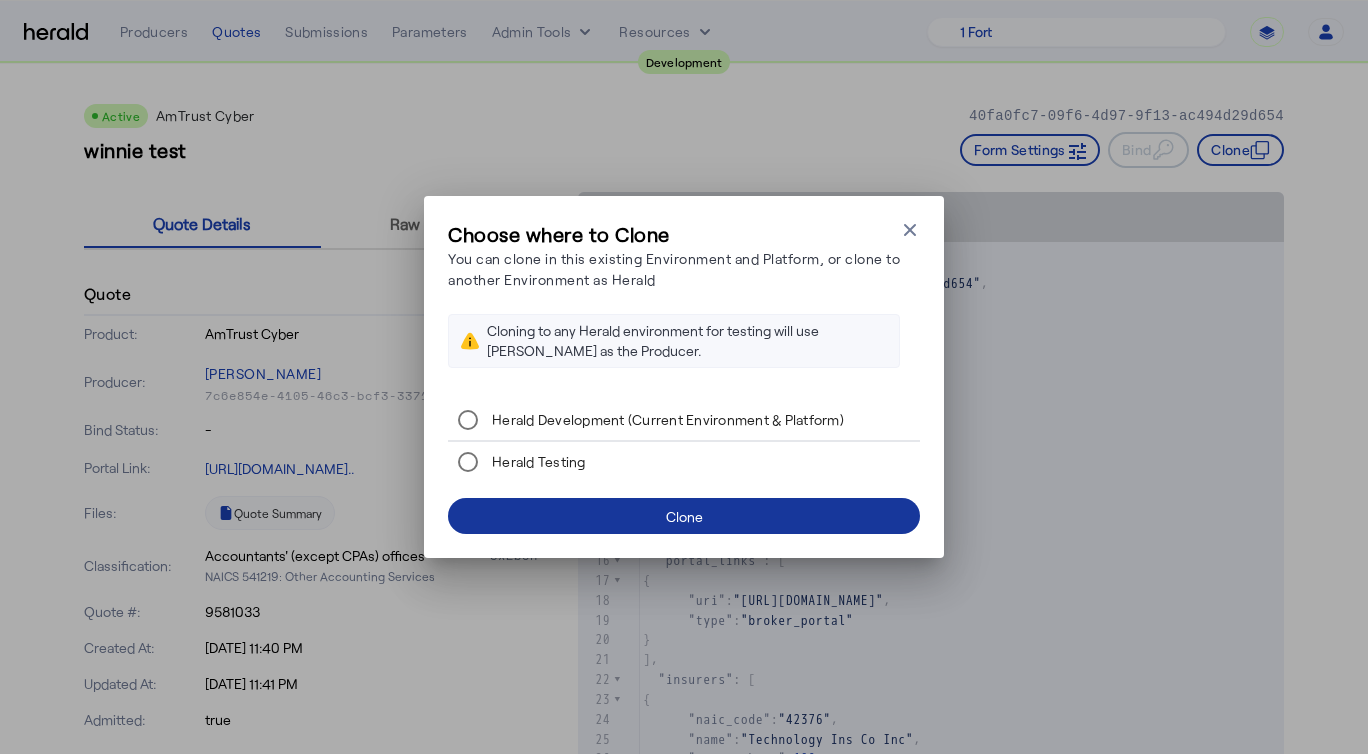 click at bounding box center (684, 516) 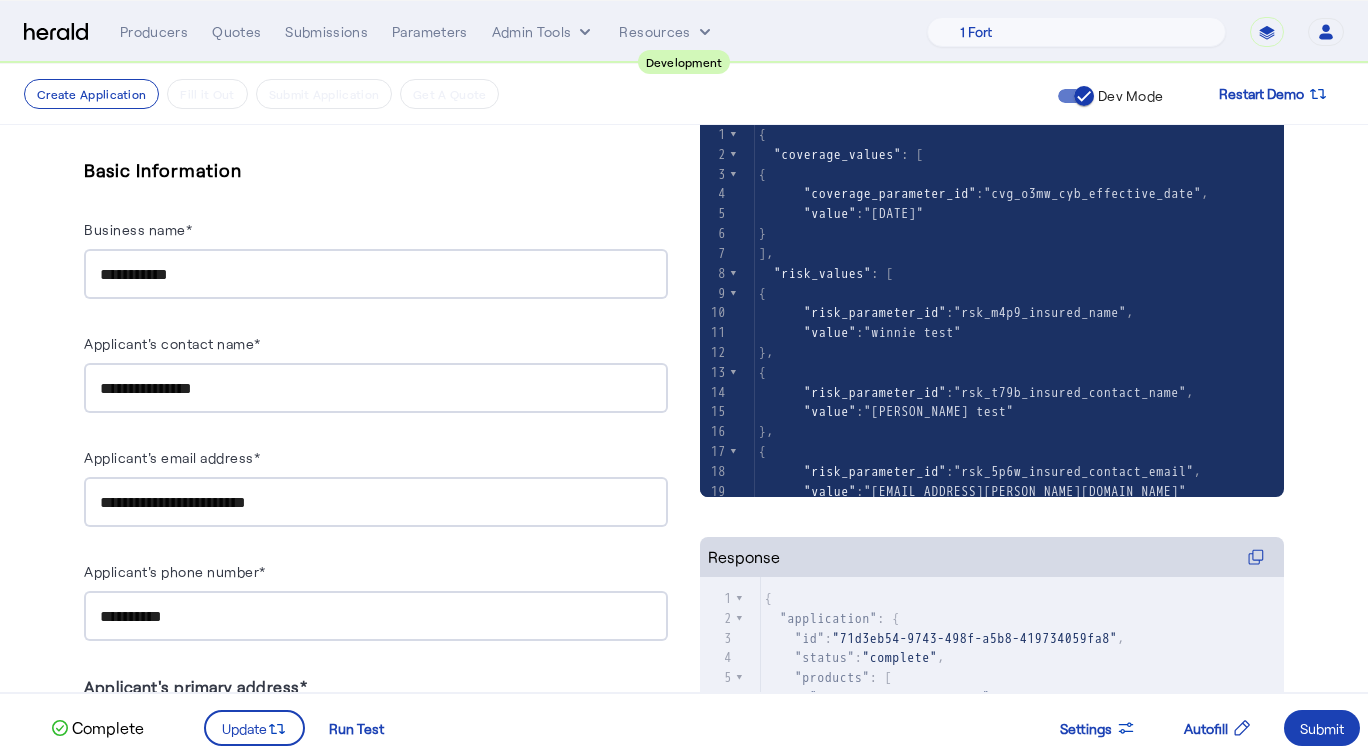 scroll, scrollTop: 0, scrollLeft: 0, axis: both 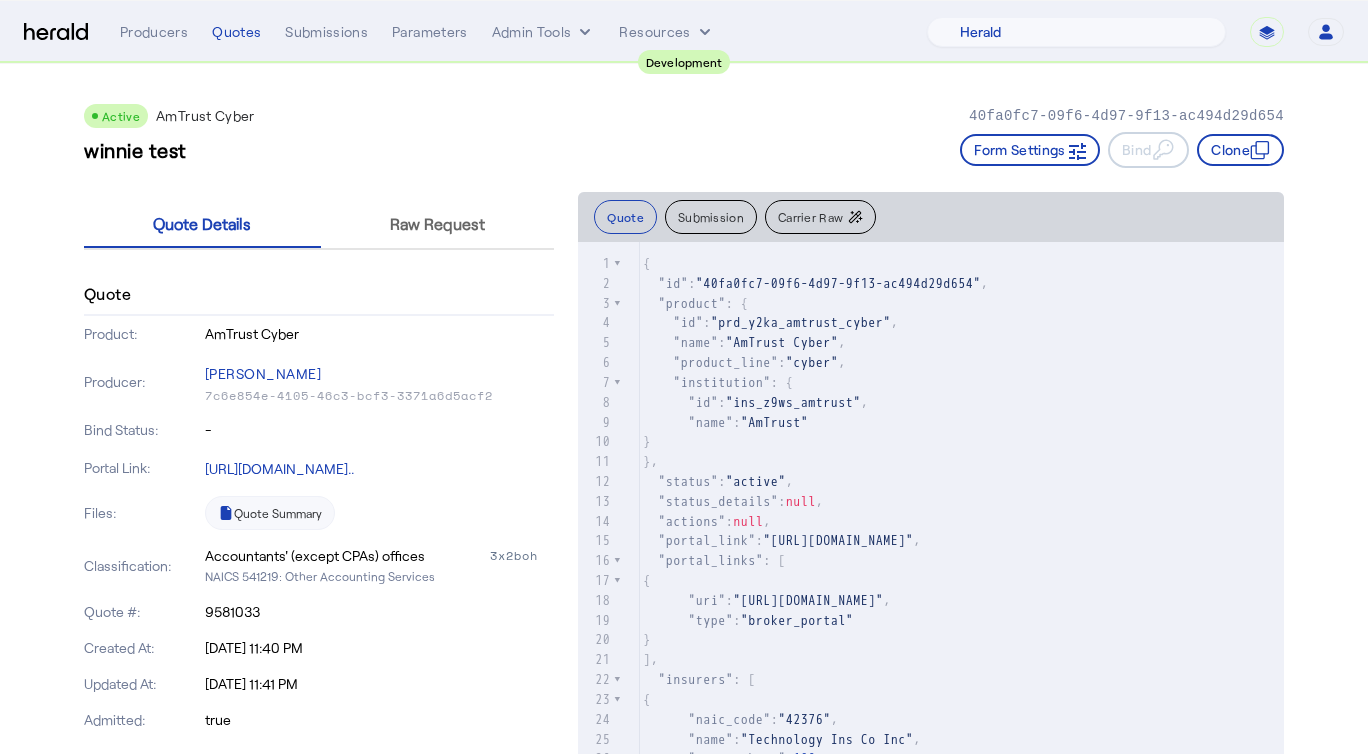 select on "pfm_2v8p_herald_api" 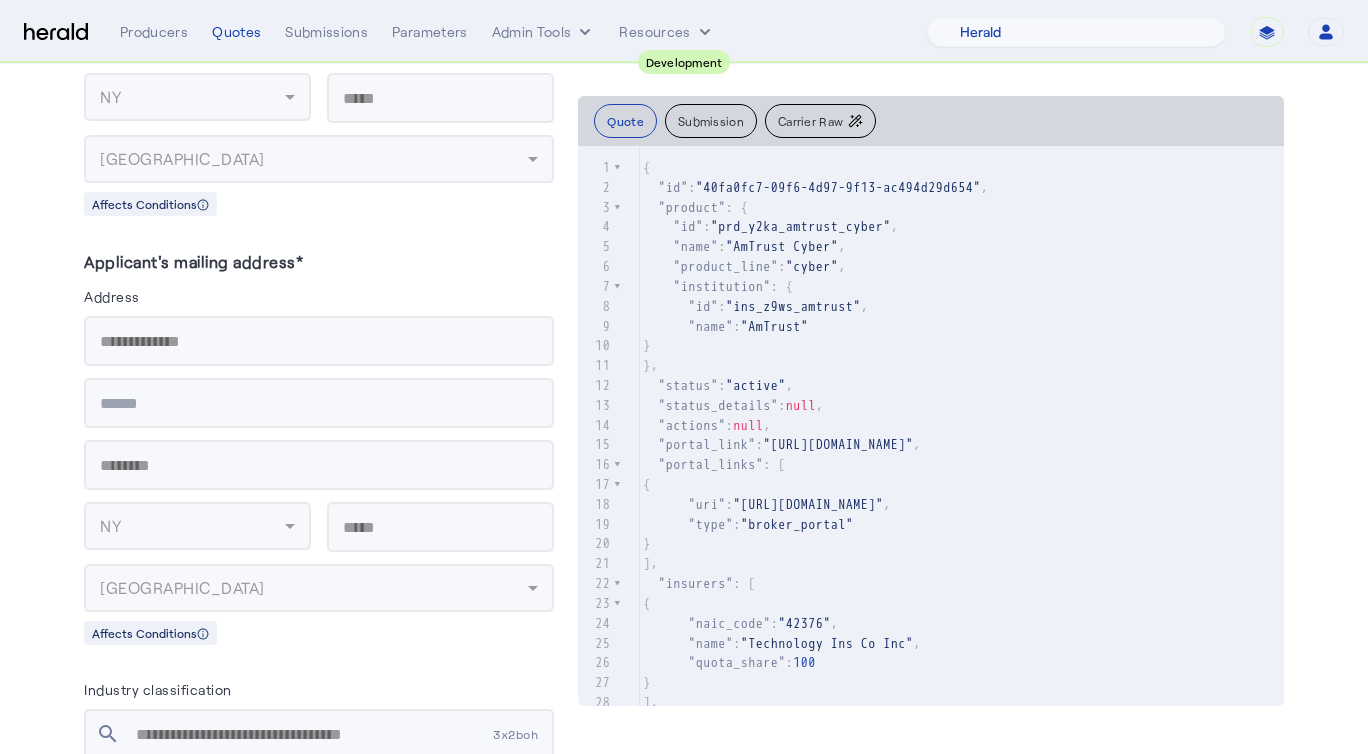 scroll, scrollTop: 2053, scrollLeft: 0, axis: vertical 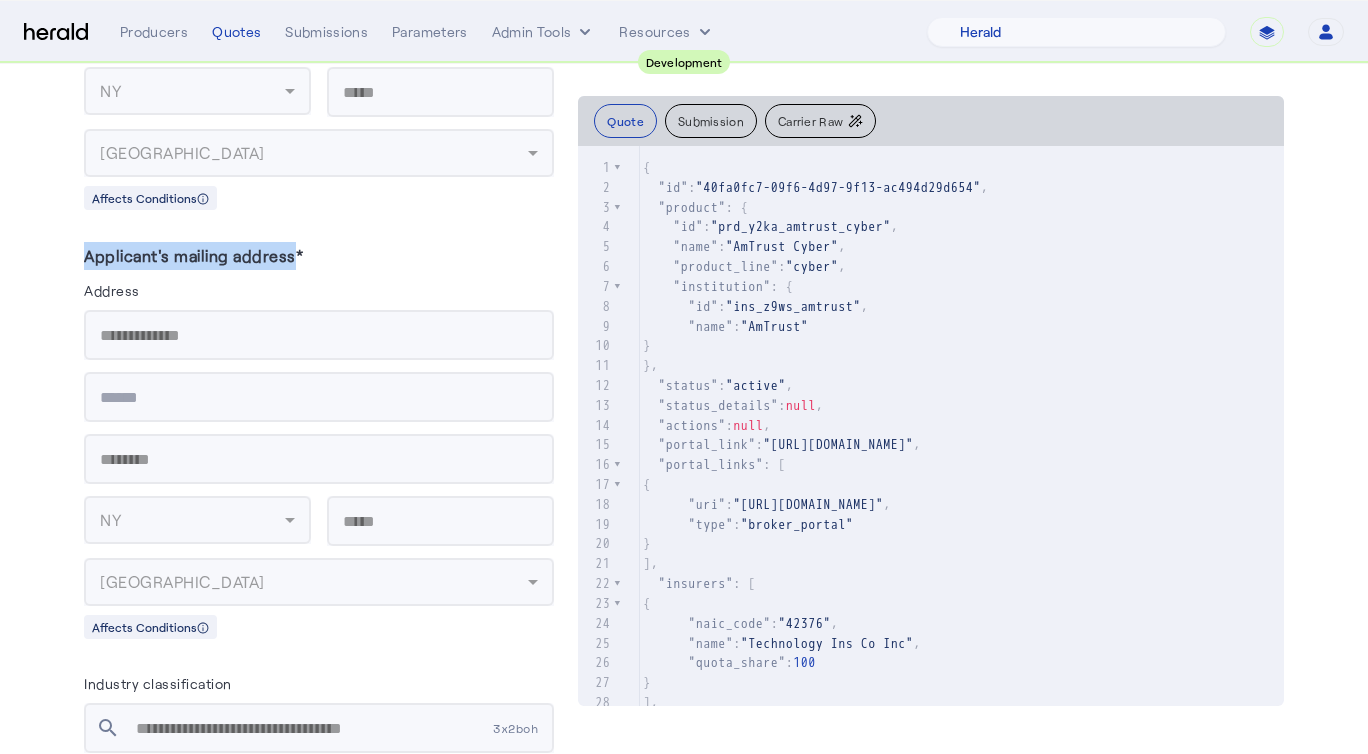 drag, startPoint x: 289, startPoint y: 237, endPoint x: 75, endPoint y: 236, distance: 214.00233 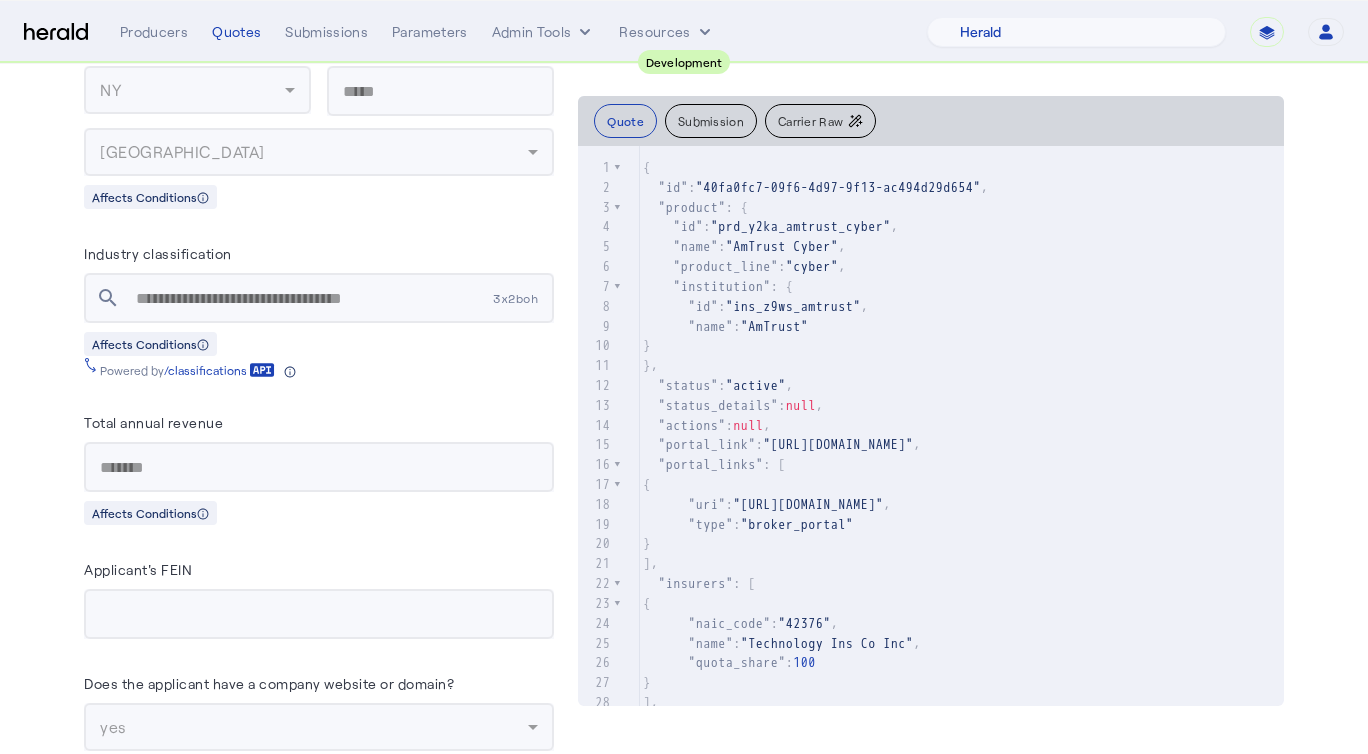 scroll, scrollTop: 2651, scrollLeft: 0, axis: vertical 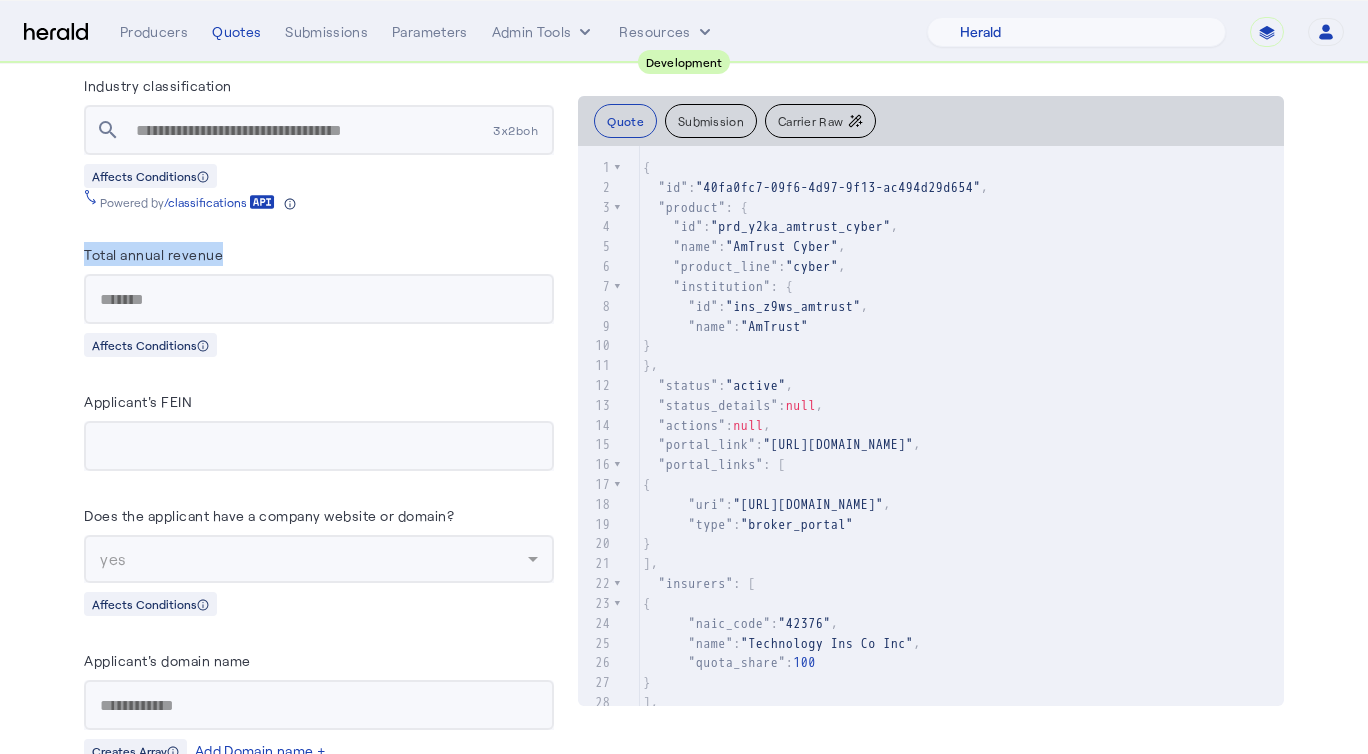 drag, startPoint x: 249, startPoint y: 225, endPoint x: 72, endPoint y: 225, distance: 177 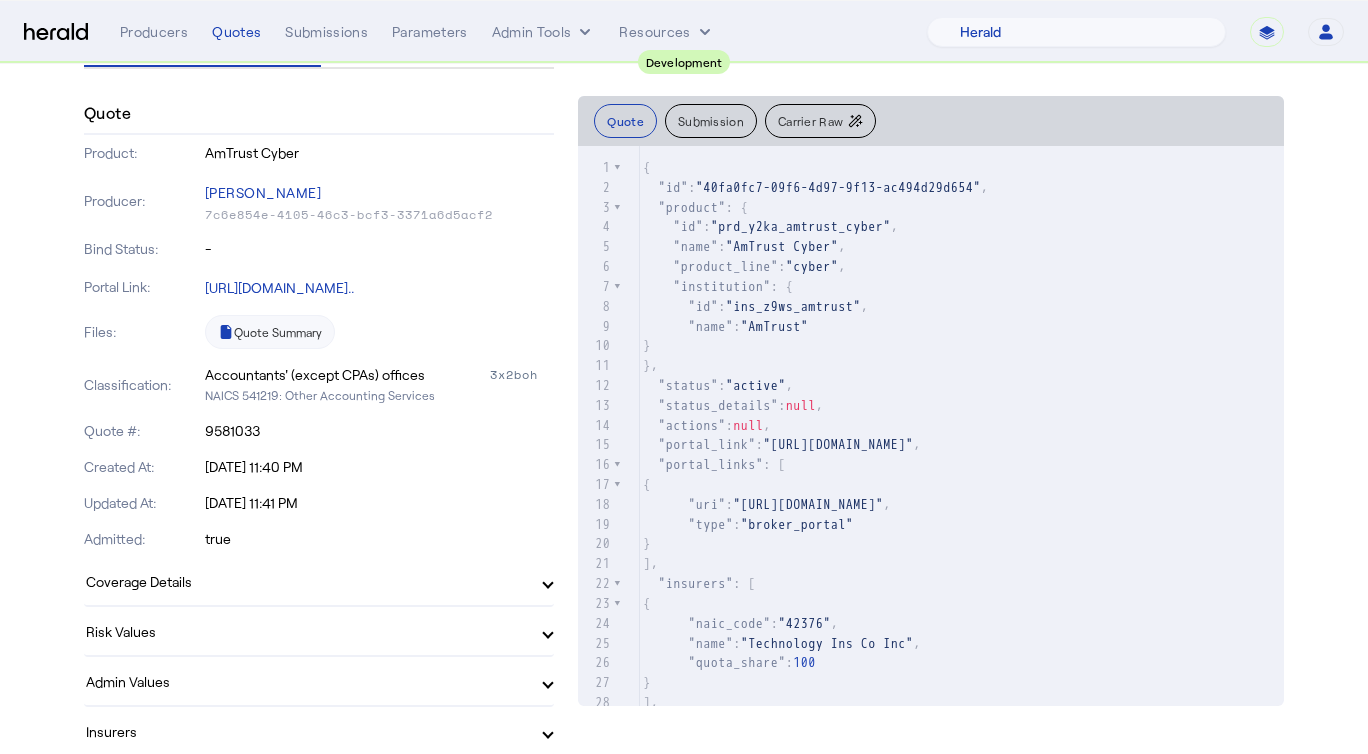 scroll, scrollTop: 0, scrollLeft: 0, axis: both 